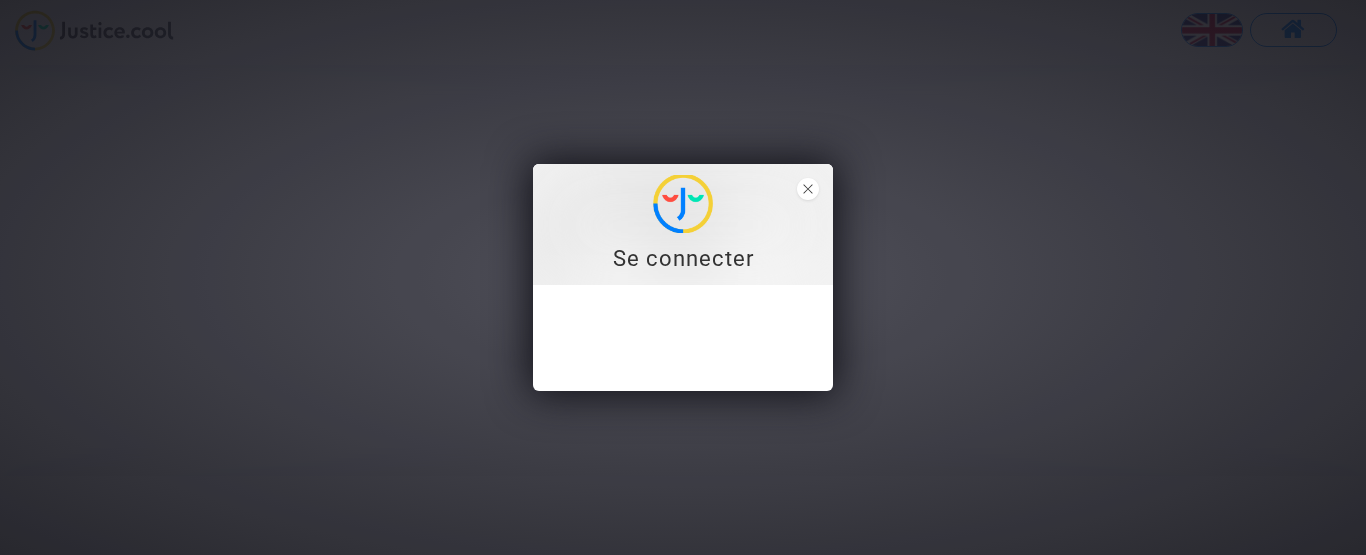 scroll, scrollTop: 0, scrollLeft: 0, axis: both 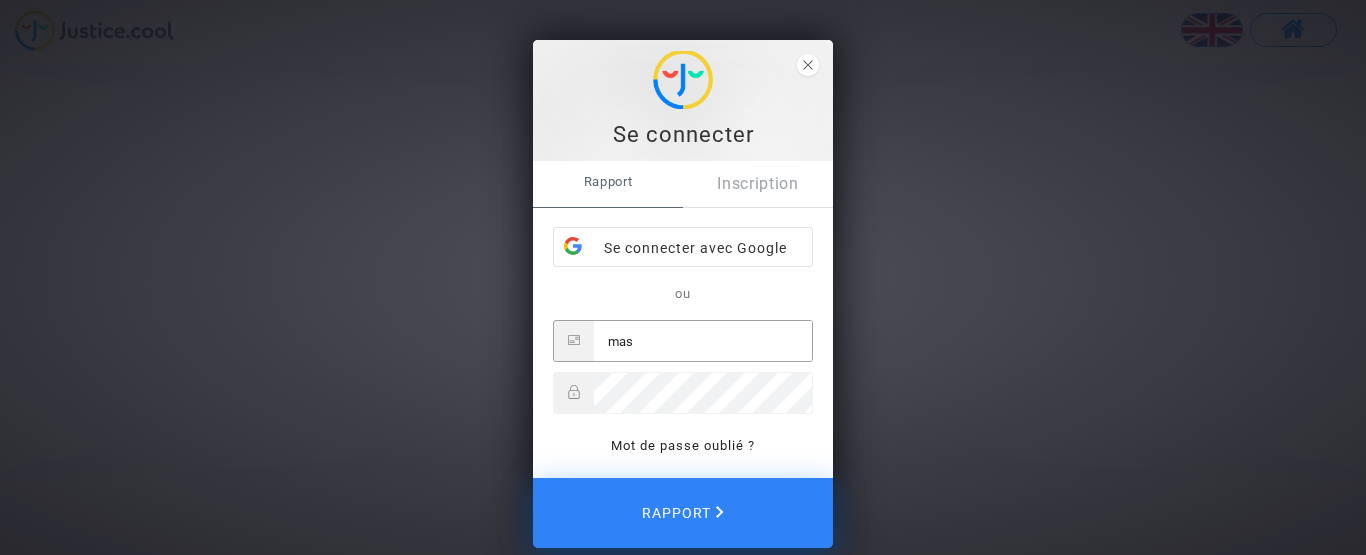 type on "mas" 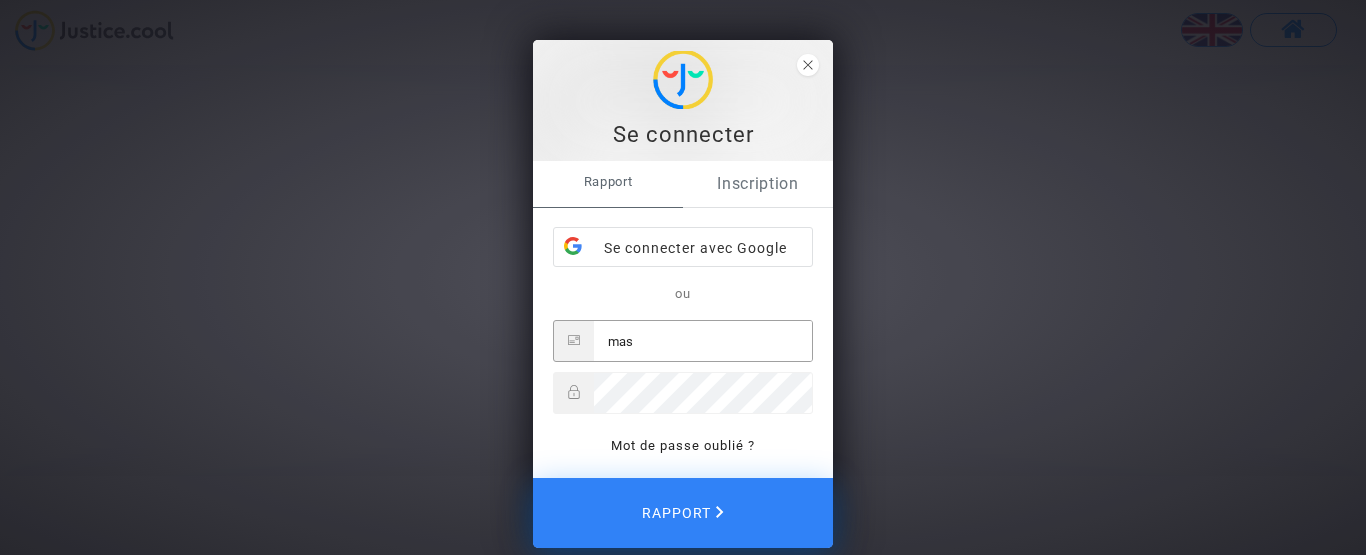click on "Inscription" at bounding box center (758, 184) 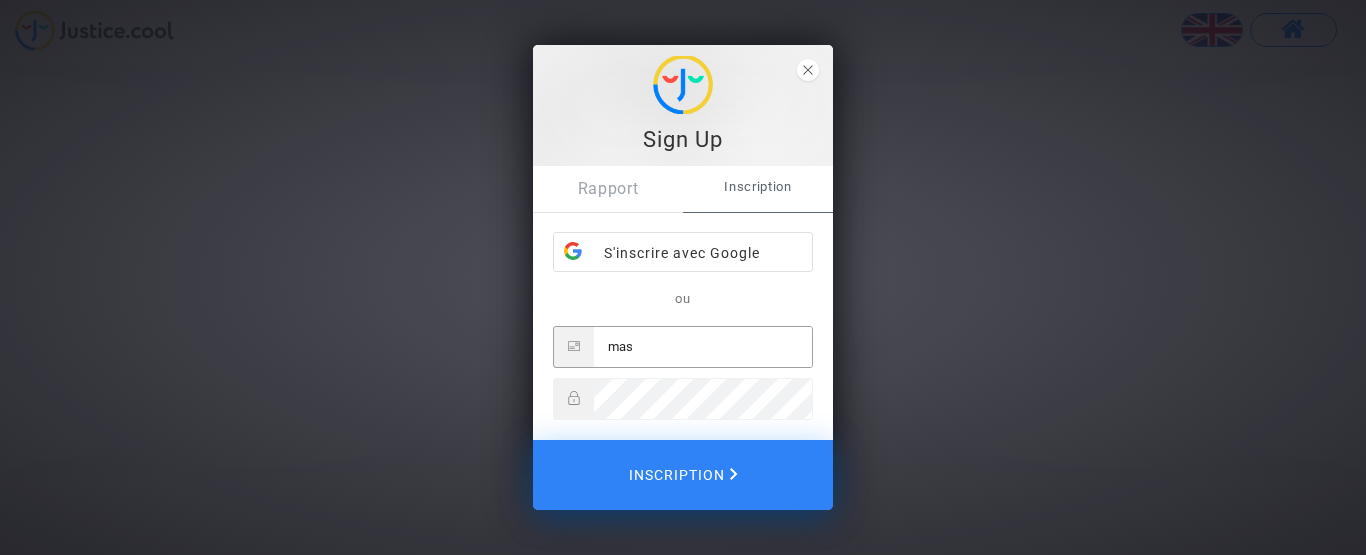 click on "mas" at bounding box center [703, 347] 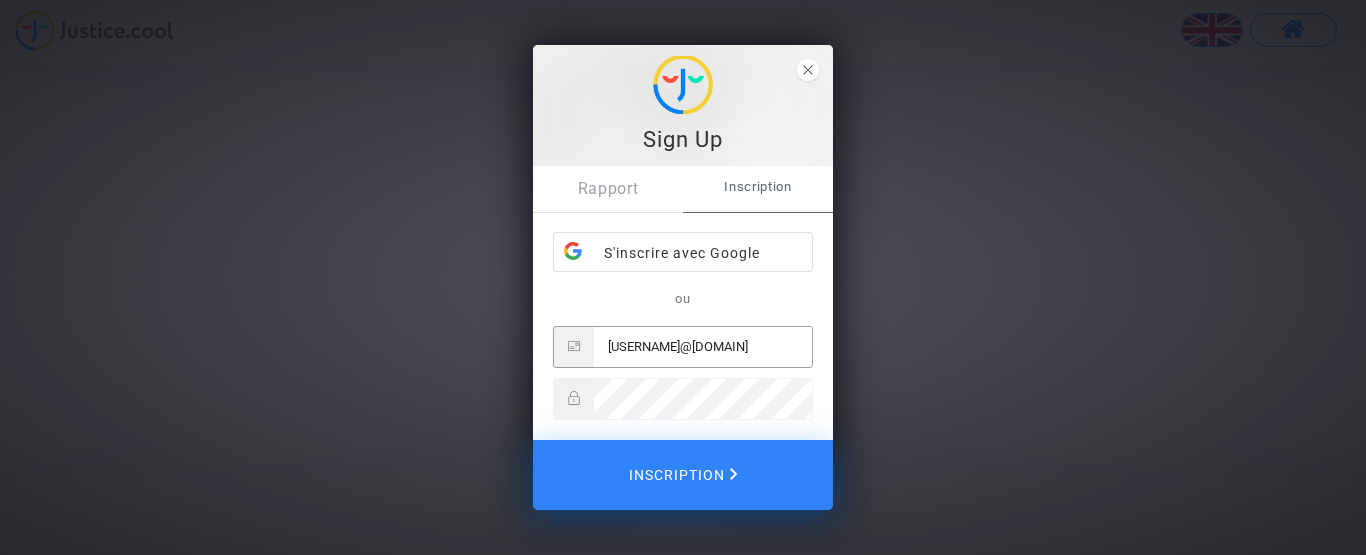 type on "[USERNAME]@[DOMAIN]" 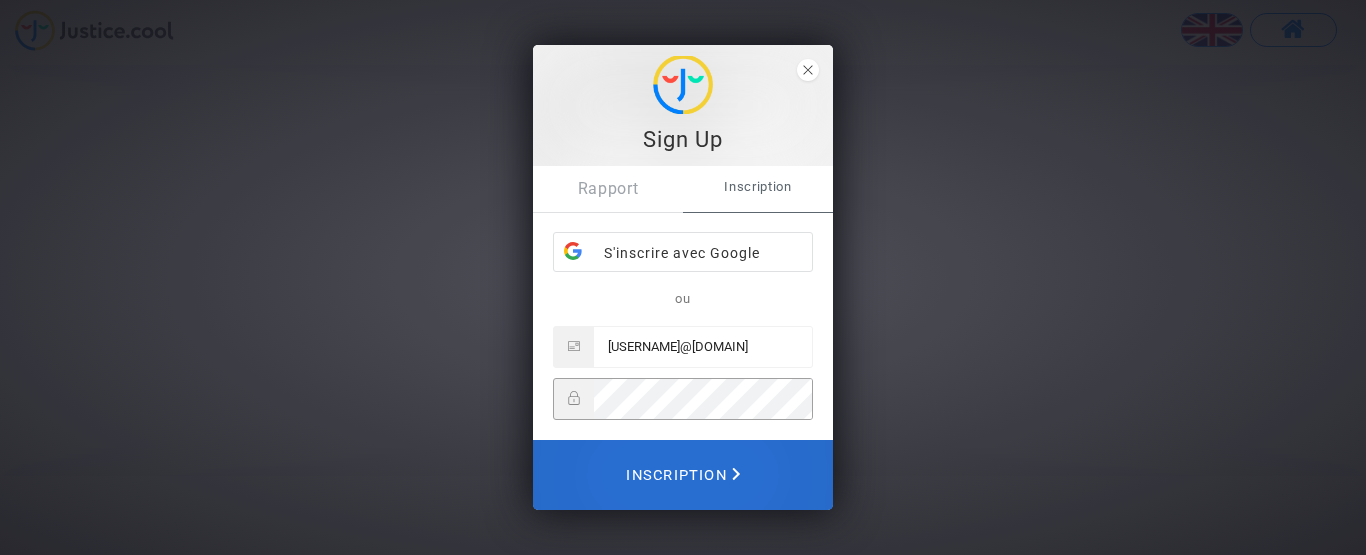 click on "Inscription" at bounding box center (676, 474) 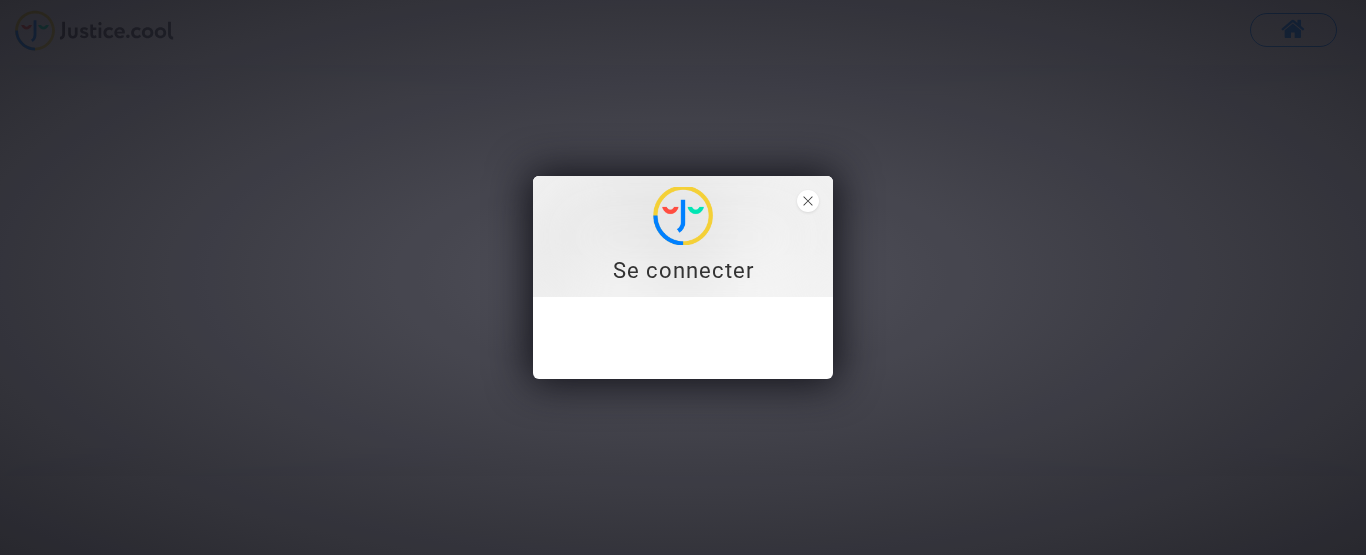 scroll, scrollTop: 0, scrollLeft: 0, axis: both 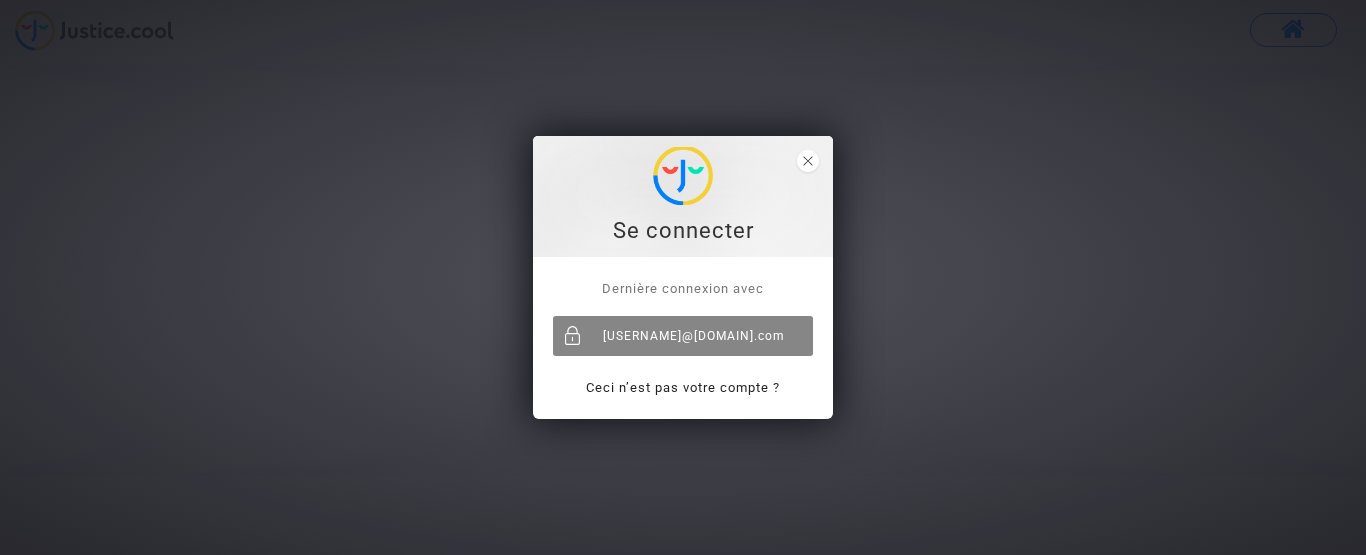 click on "[USERNAME]@[DOMAIN]" at bounding box center [683, 336] 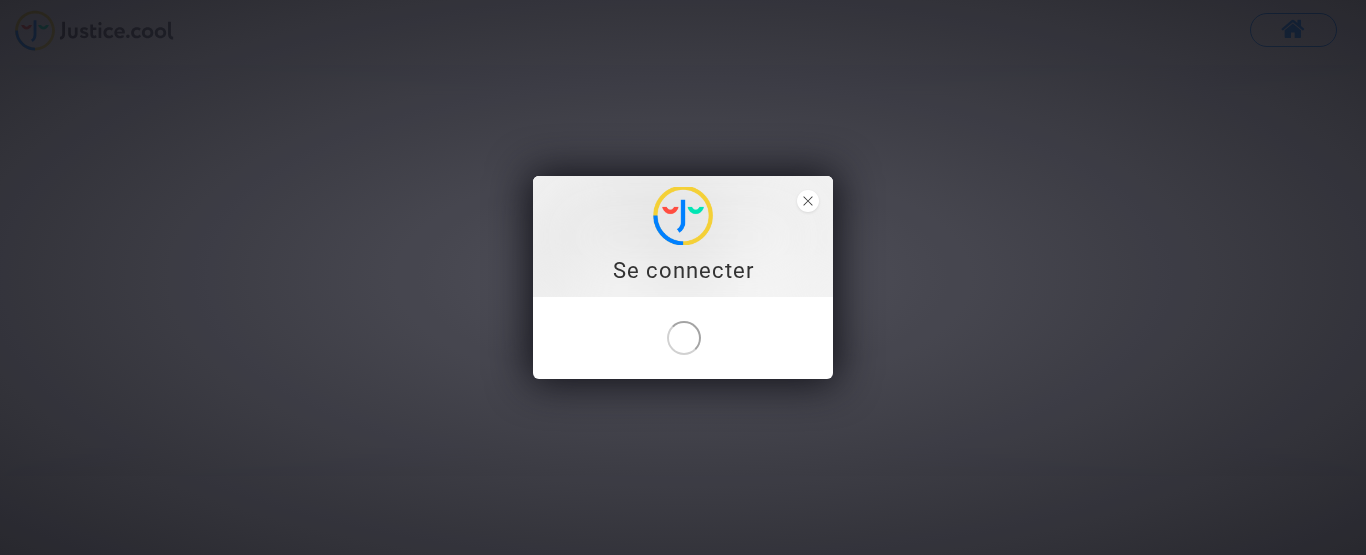 scroll, scrollTop: 0, scrollLeft: 0, axis: both 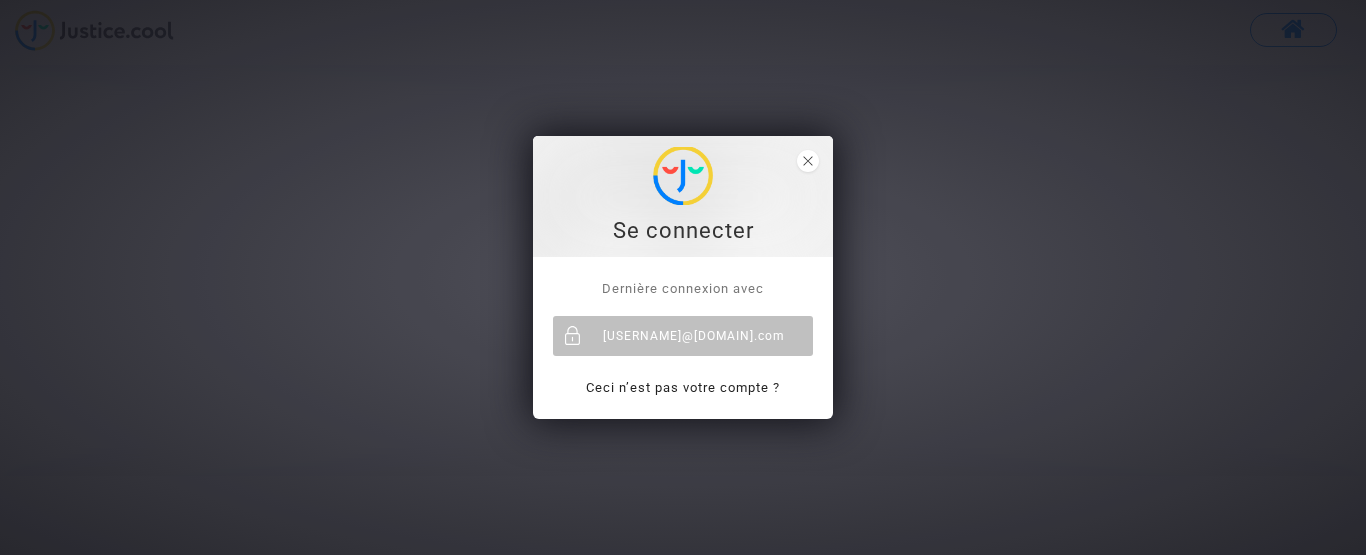 click on "[USERNAME]@[DOMAIN]" at bounding box center (683, 336) 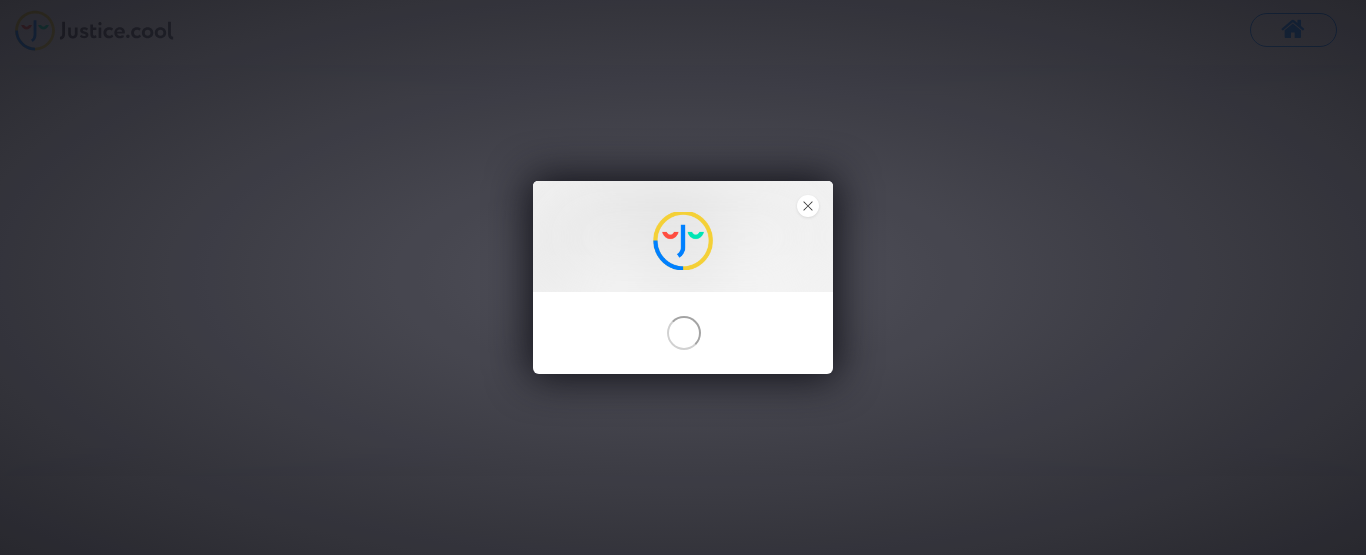scroll, scrollTop: 0, scrollLeft: 0, axis: both 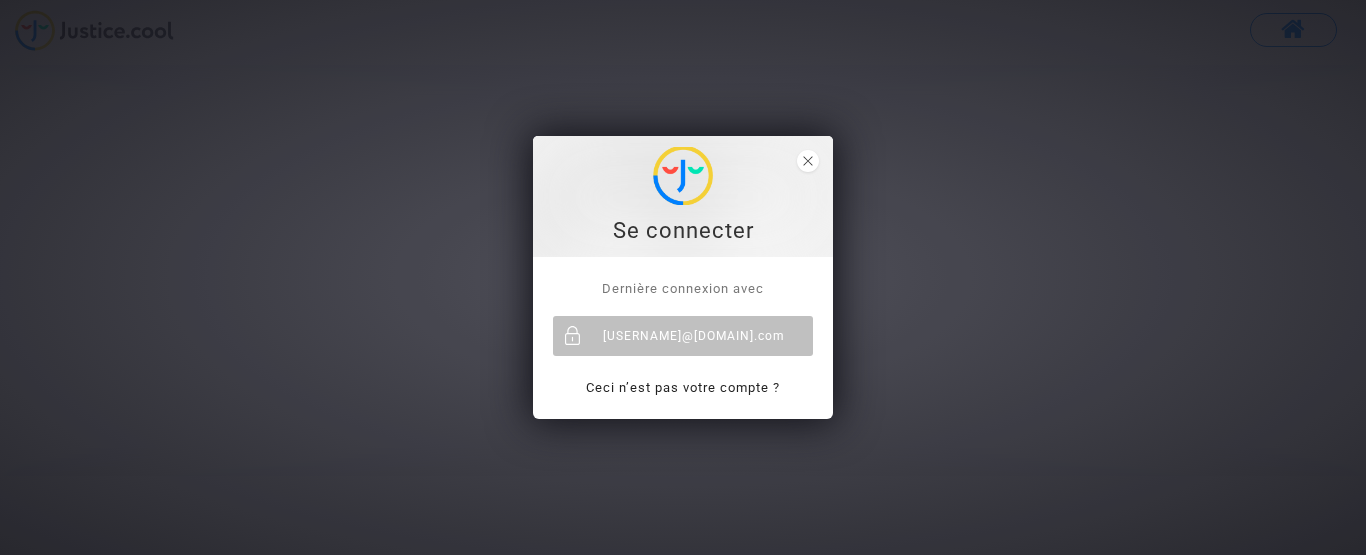 click on "[USERNAME]@[DOMAIN]" at bounding box center [683, 336] 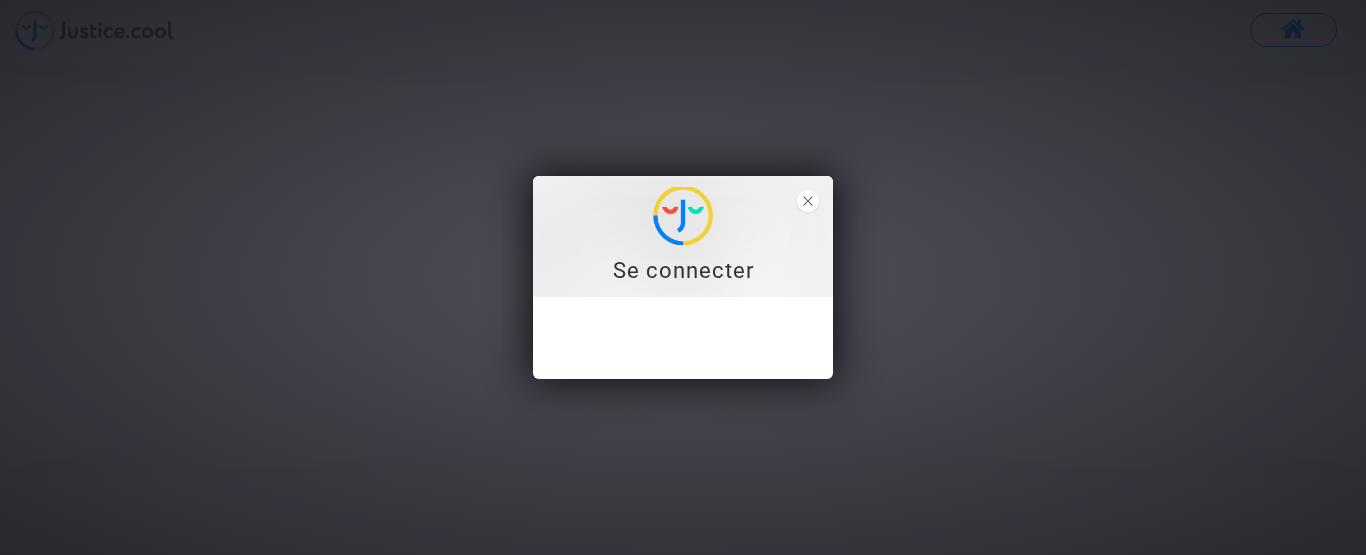 scroll, scrollTop: 0, scrollLeft: 0, axis: both 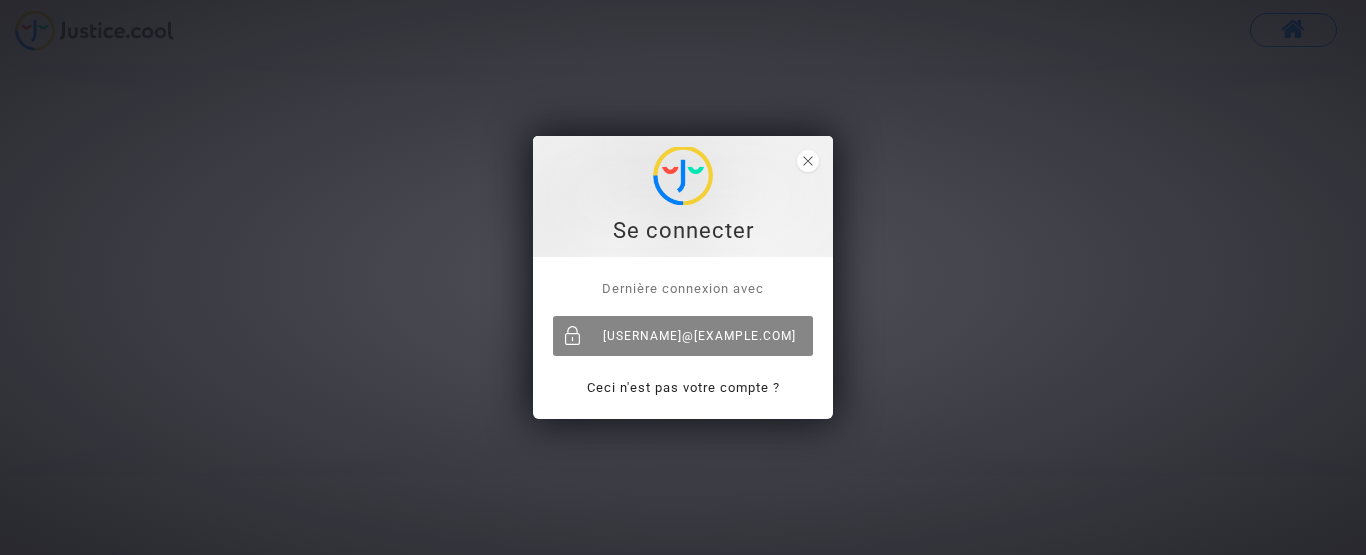 click on "[USERNAME]@[DOMAIN]" at bounding box center (699, 336) 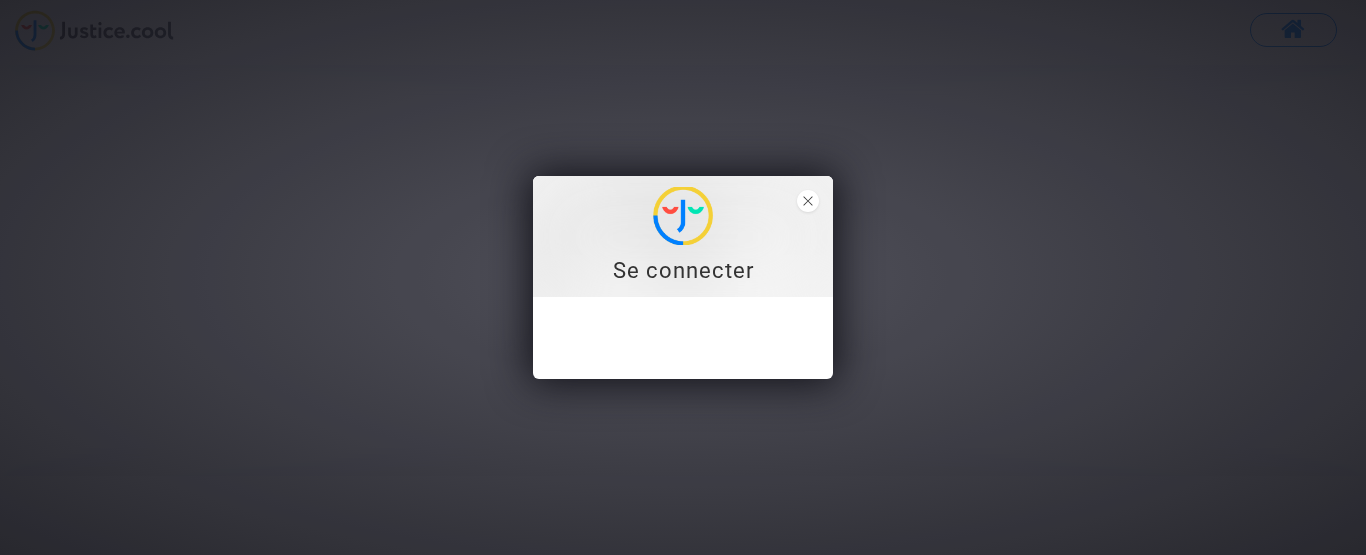 scroll, scrollTop: 0, scrollLeft: 0, axis: both 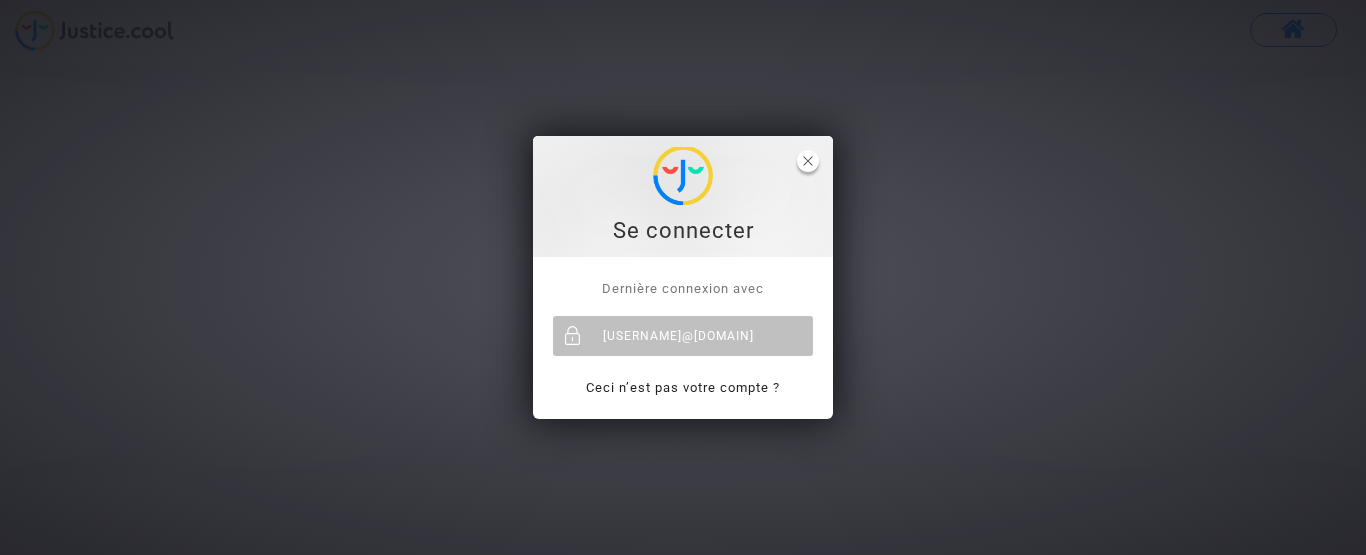 click at bounding box center (808, 161) 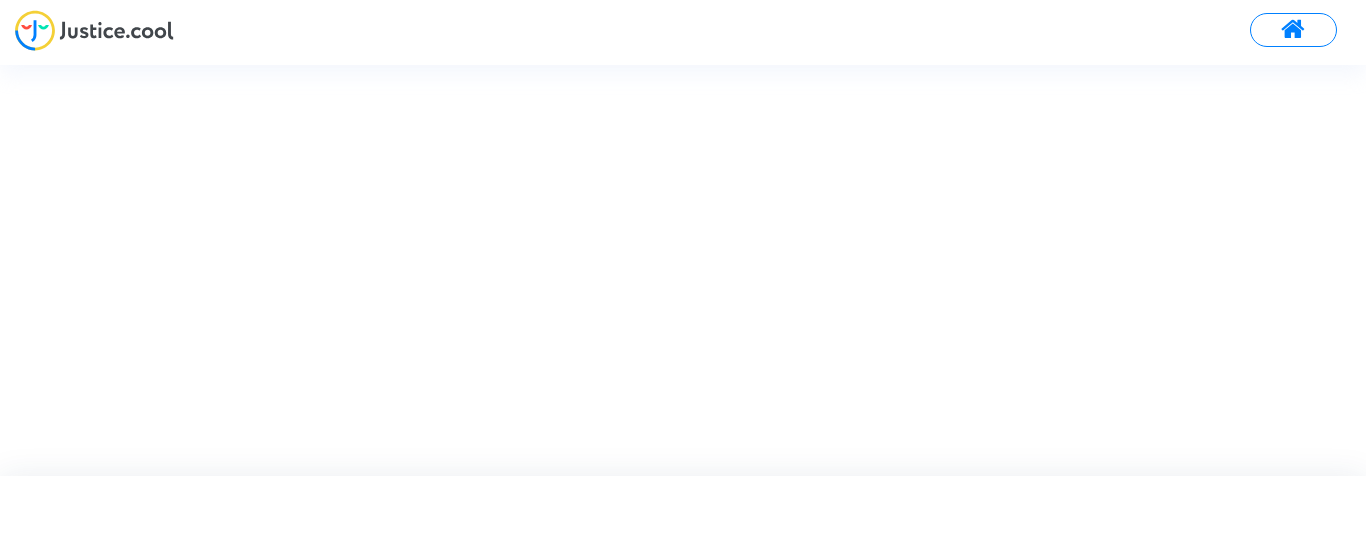 click at bounding box center [1293, 30] 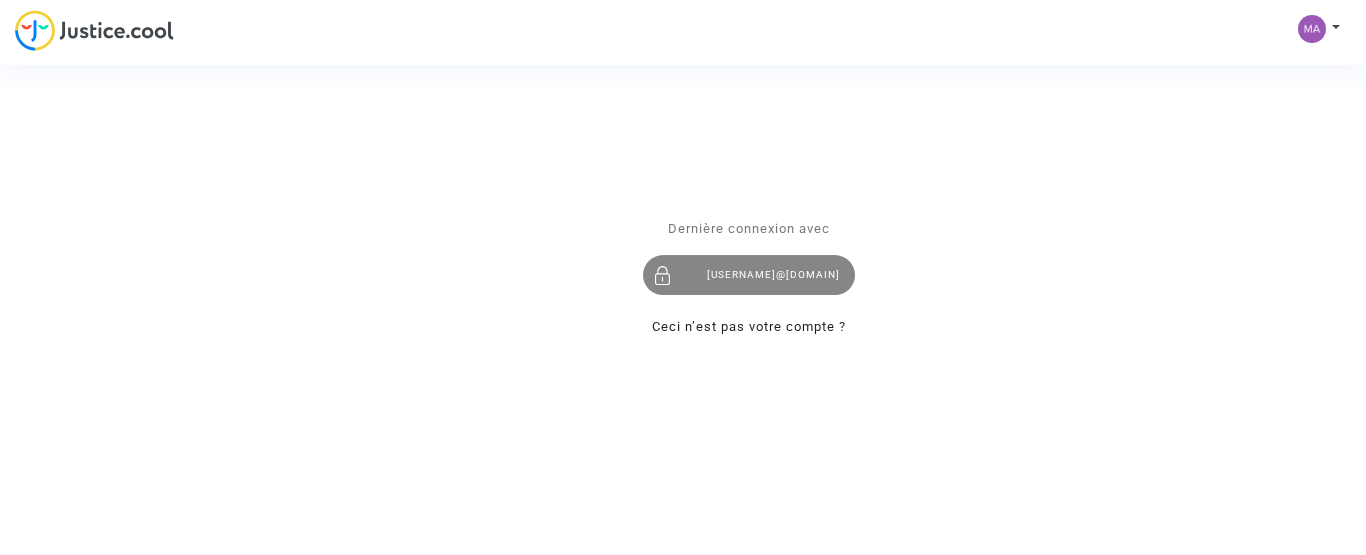 click on "[USERNAME]@[DOMAIN]" at bounding box center (749, 275) 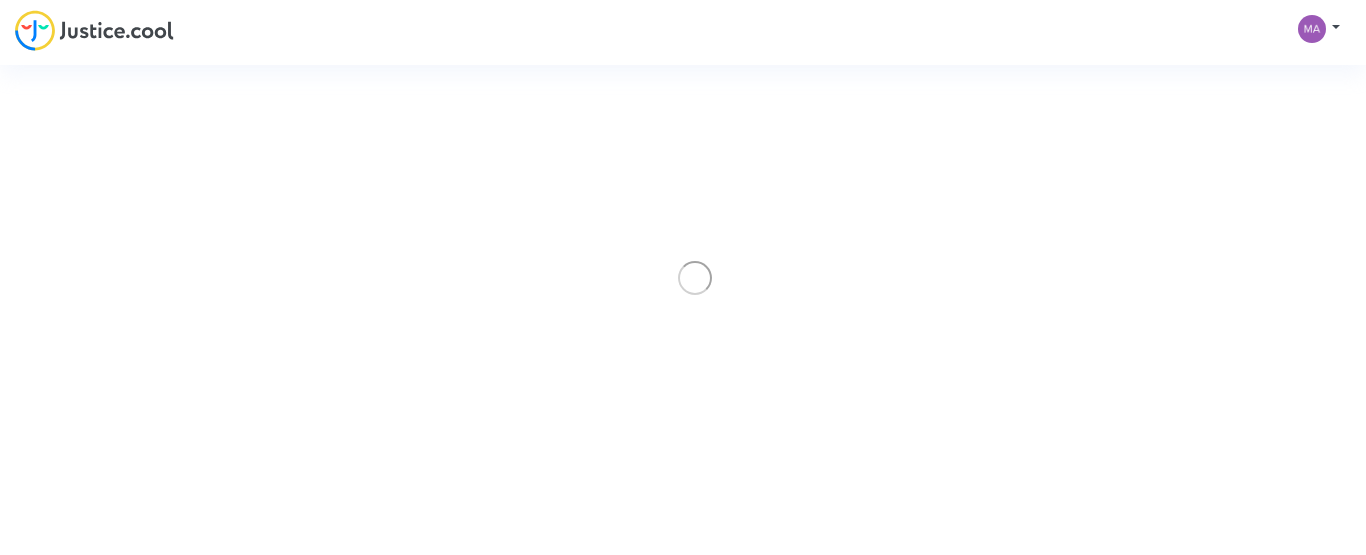 scroll, scrollTop: 0, scrollLeft: 0, axis: both 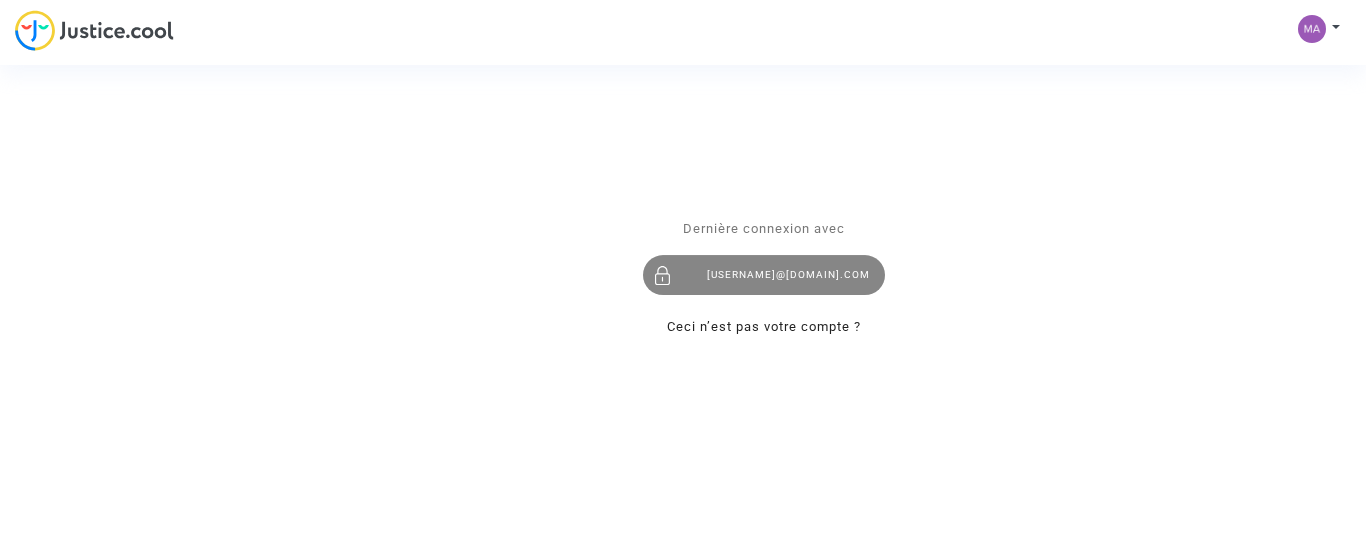 click on "[EMAIL]" at bounding box center [764, 275] 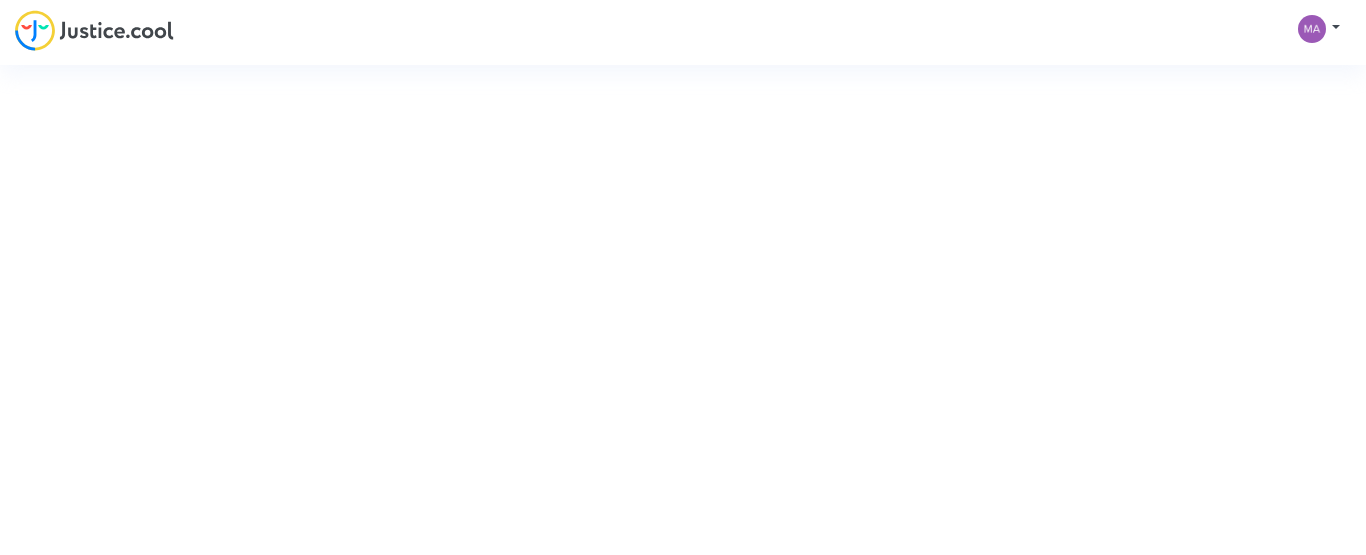 scroll, scrollTop: 0, scrollLeft: 0, axis: both 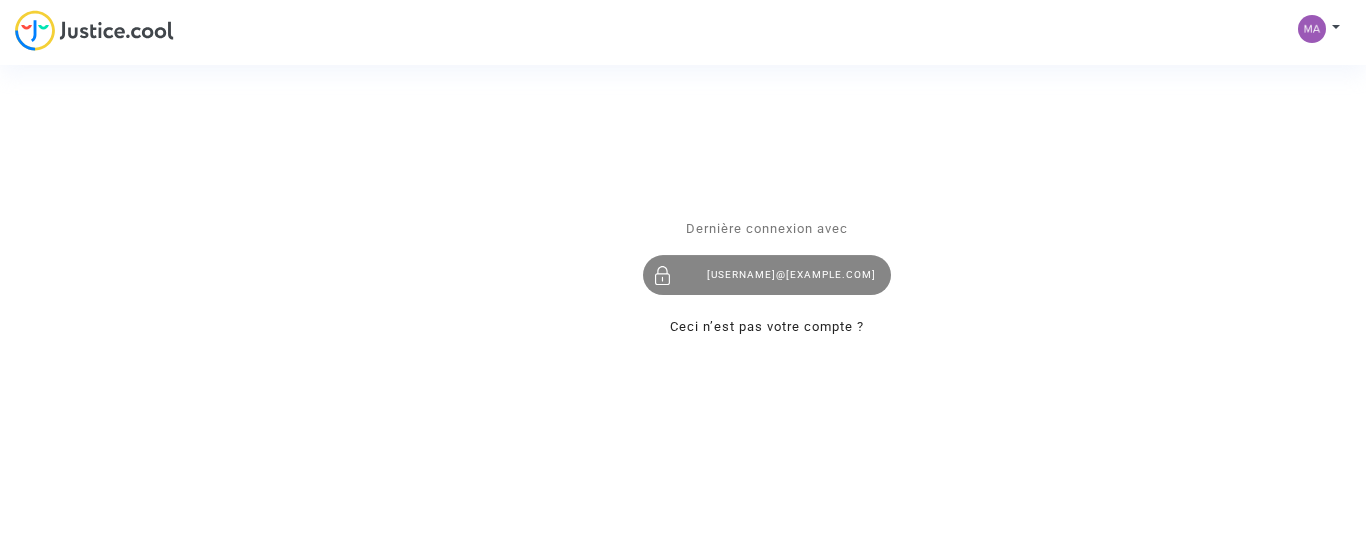 click on "[USERNAME]@[EXAMPLE.COM]" at bounding box center [767, 275] 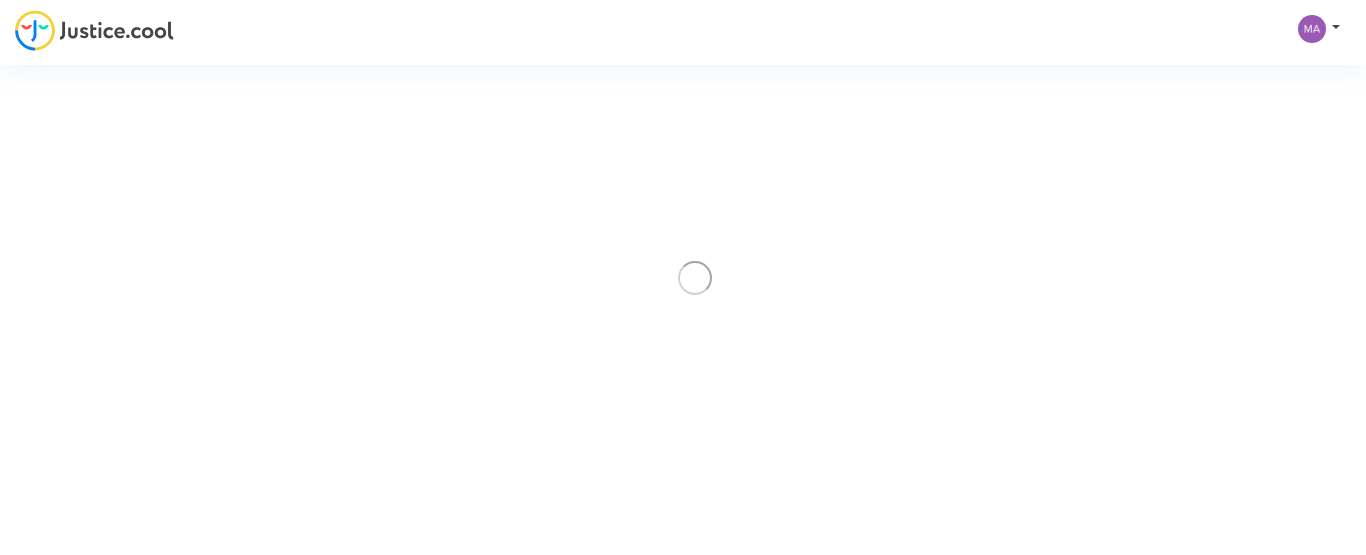 scroll, scrollTop: 0, scrollLeft: 0, axis: both 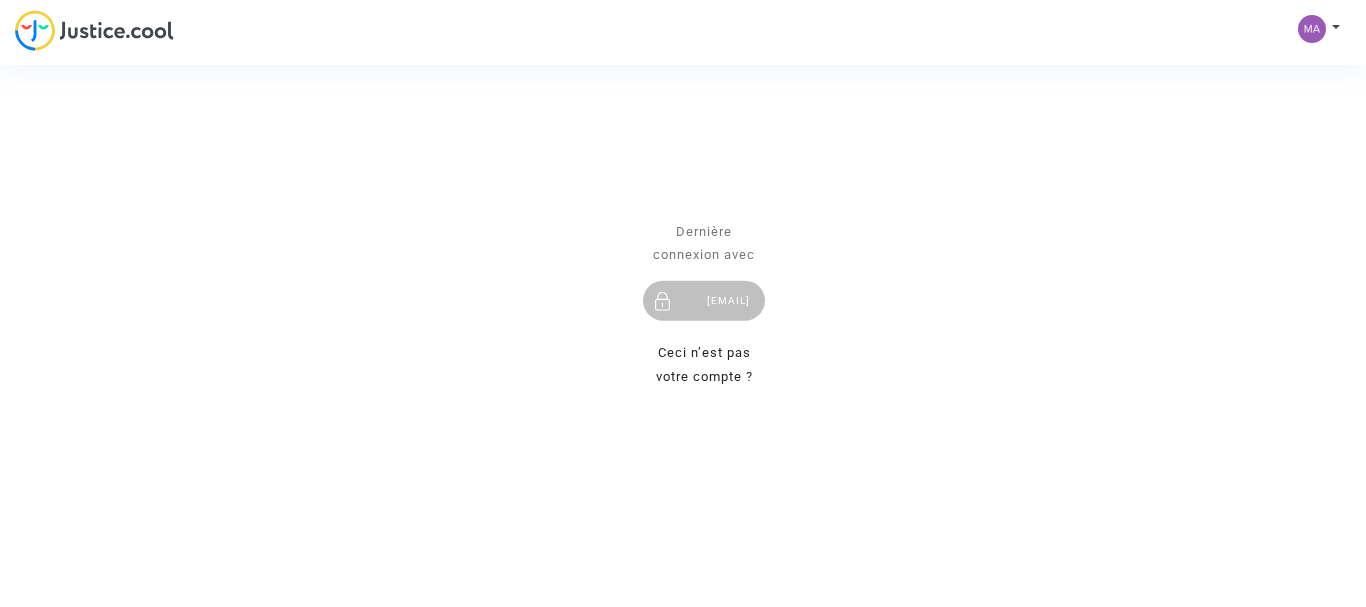 click on "Se connecter Dernière connexion avec [EMAIL] Ceci n’est pas votre compte ? Envoyer" at bounding box center (683, 303) 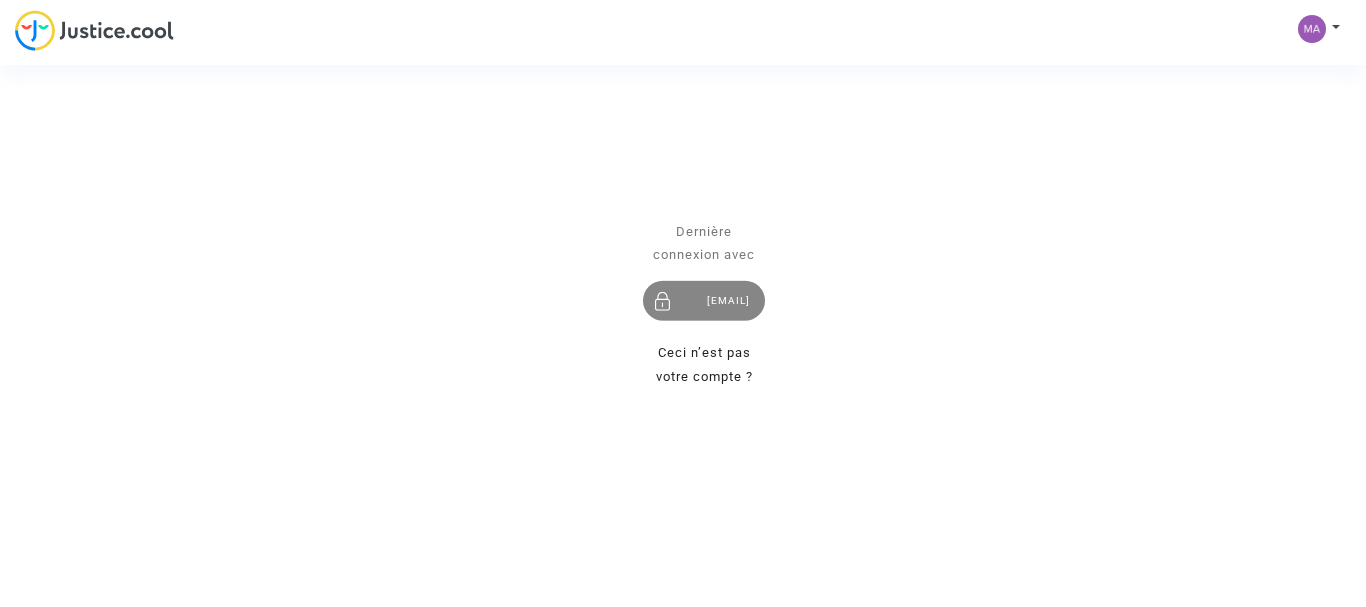 click on "[USERNAME]@[EXAMPLE.COM]" at bounding box center (704, 301) 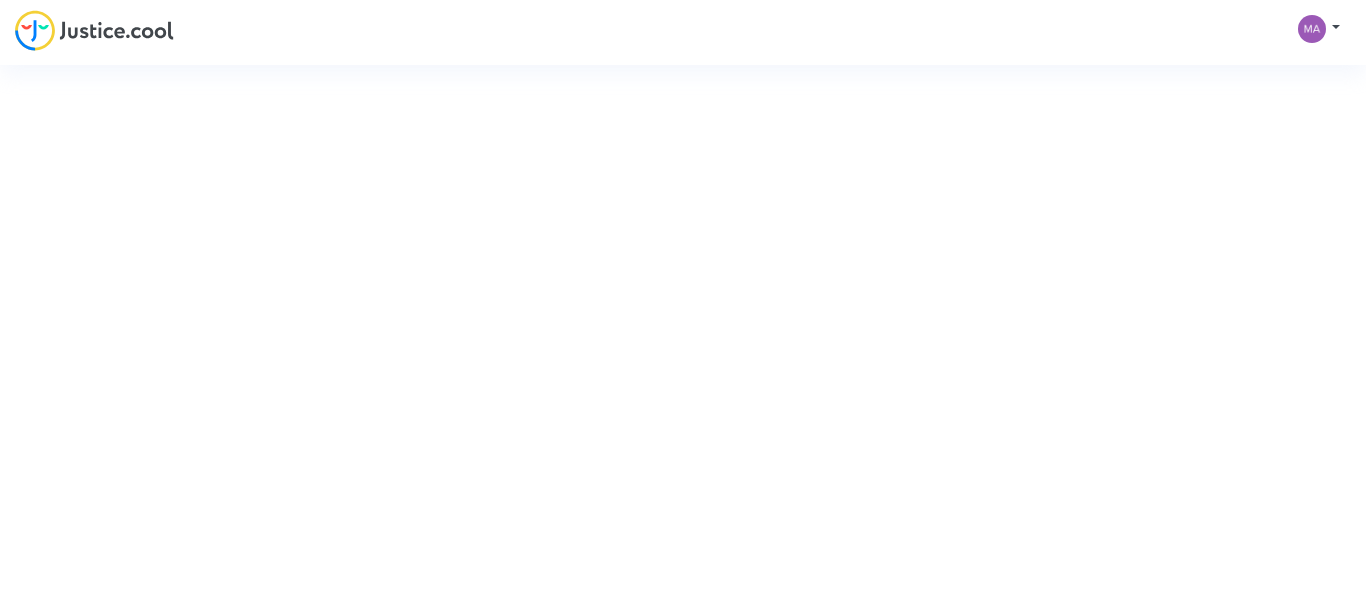 scroll, scrollTop: 0, scrollLeft: 0, axis: both 